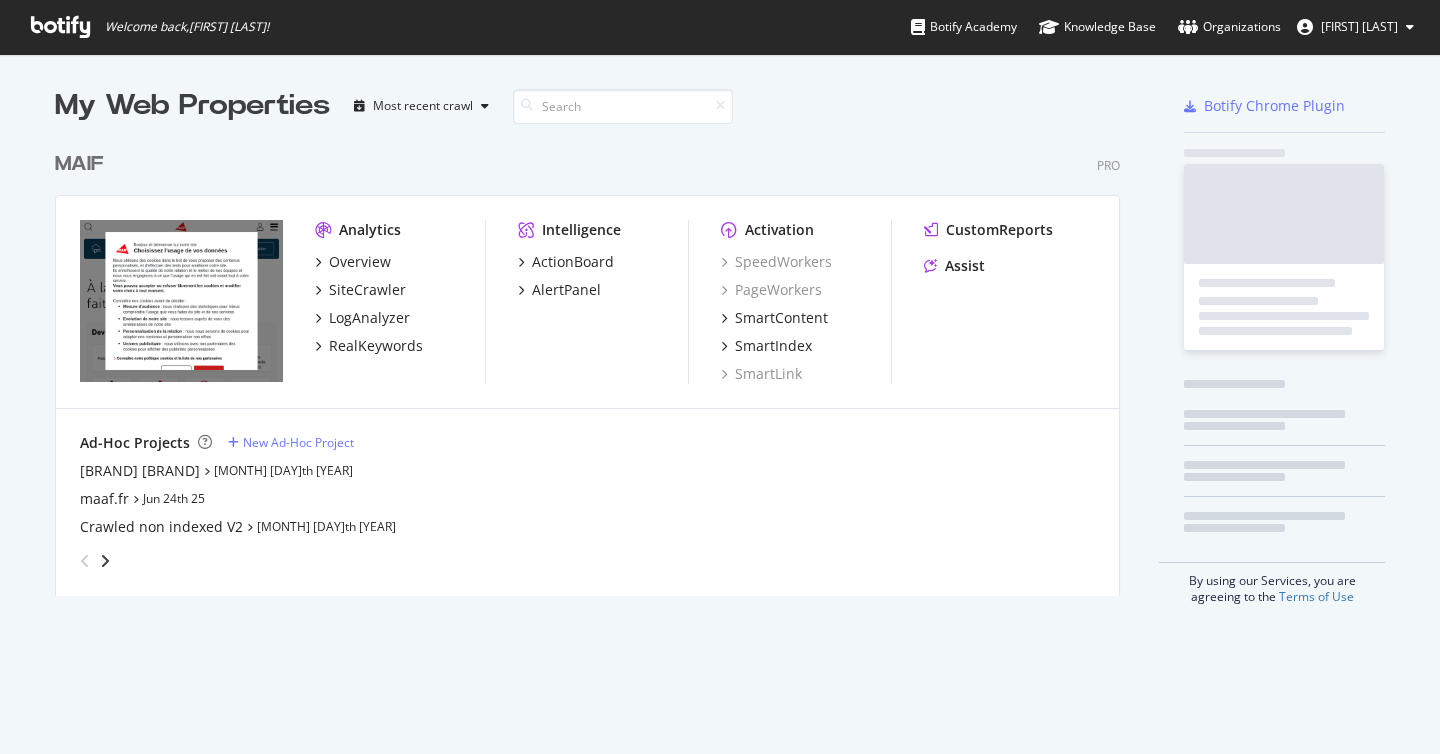 scroll, scrollTop: 0, scrollLeft: 0, axis: both 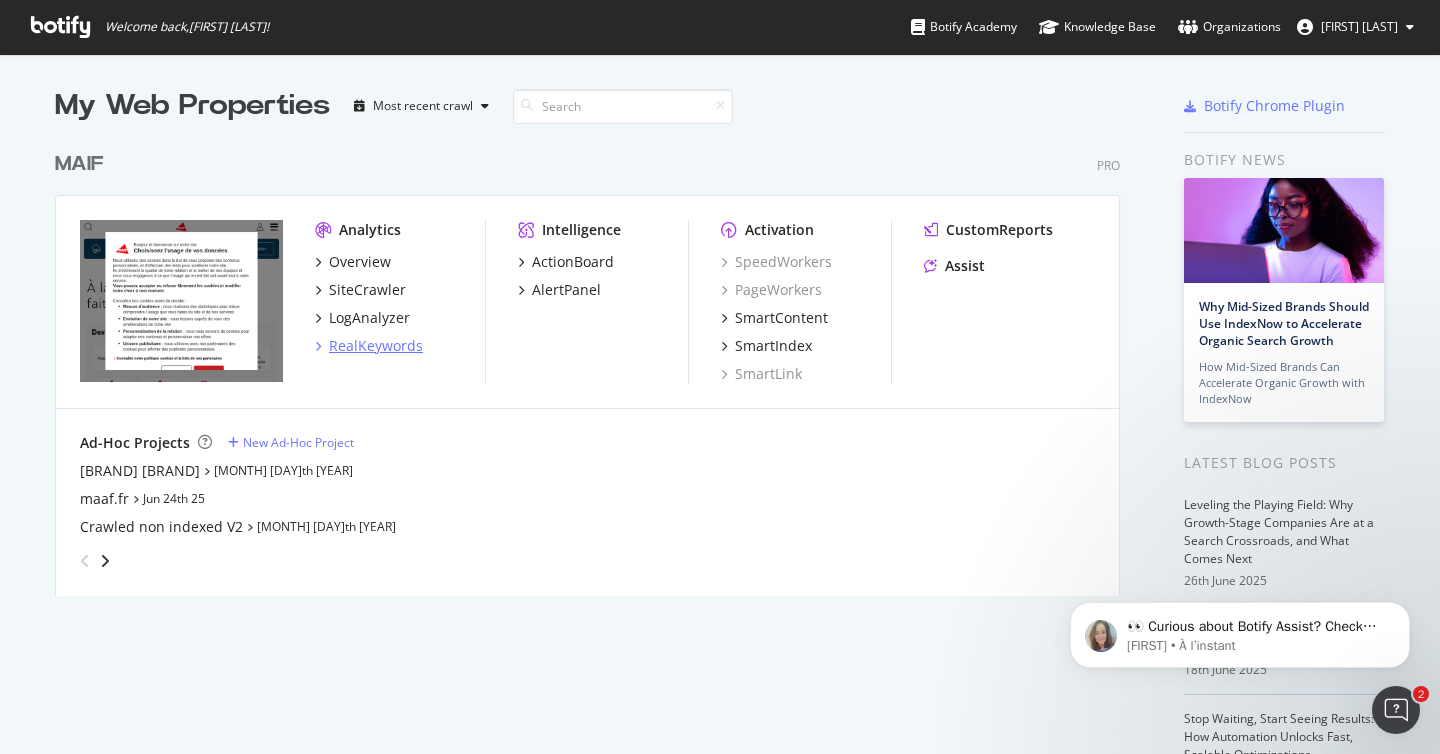 click on "RealKeywords" at bounding box center [376, 346] 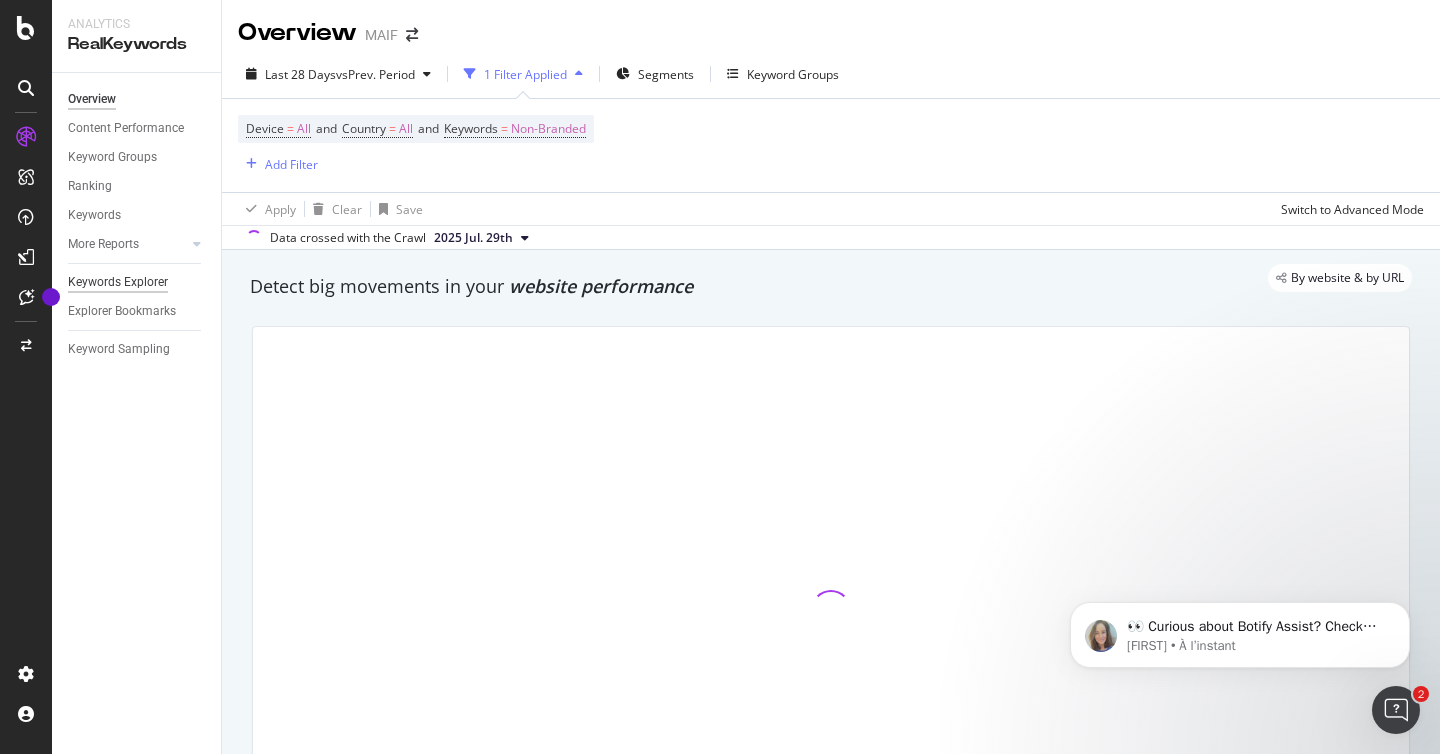 click on "Keywords Explorer" at bounding box center [118, 282] 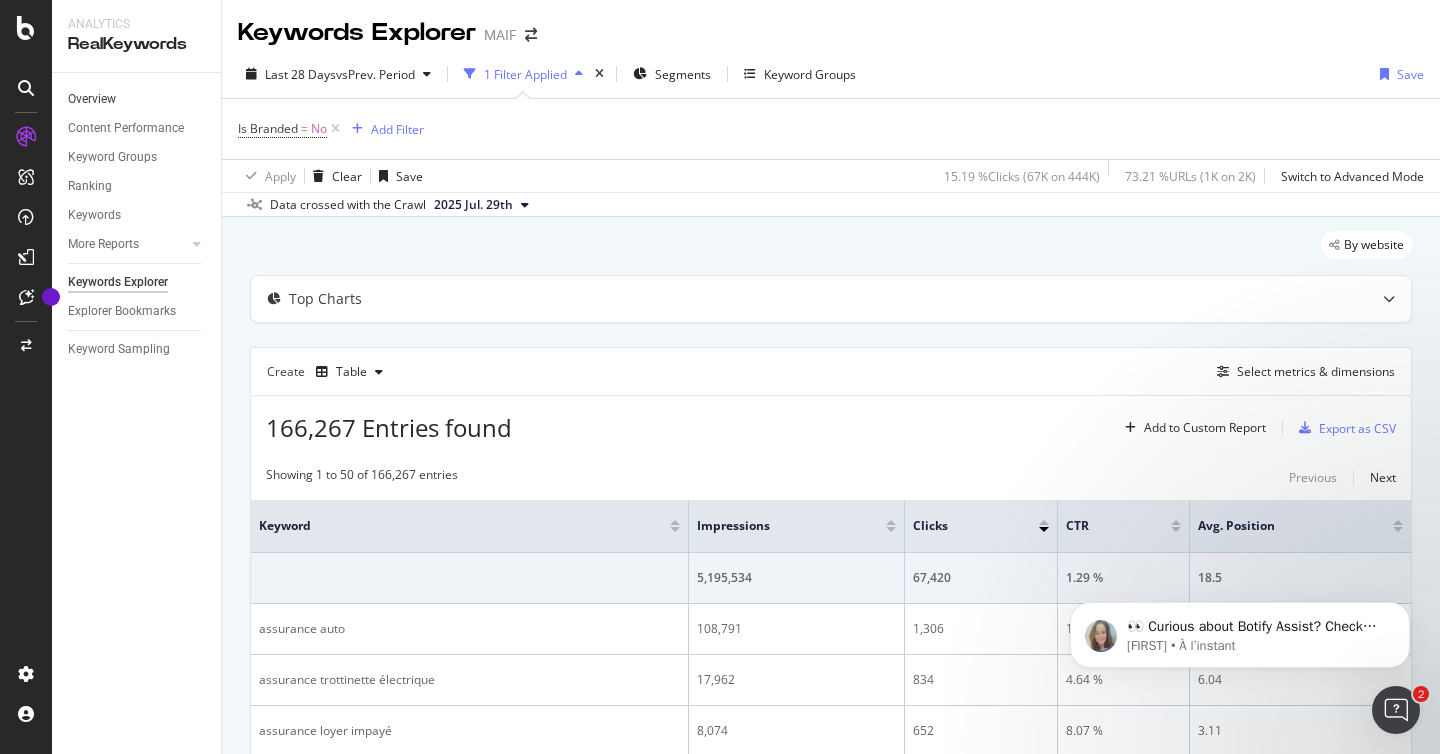 click on "Overview" at bounding box center [137, 99] 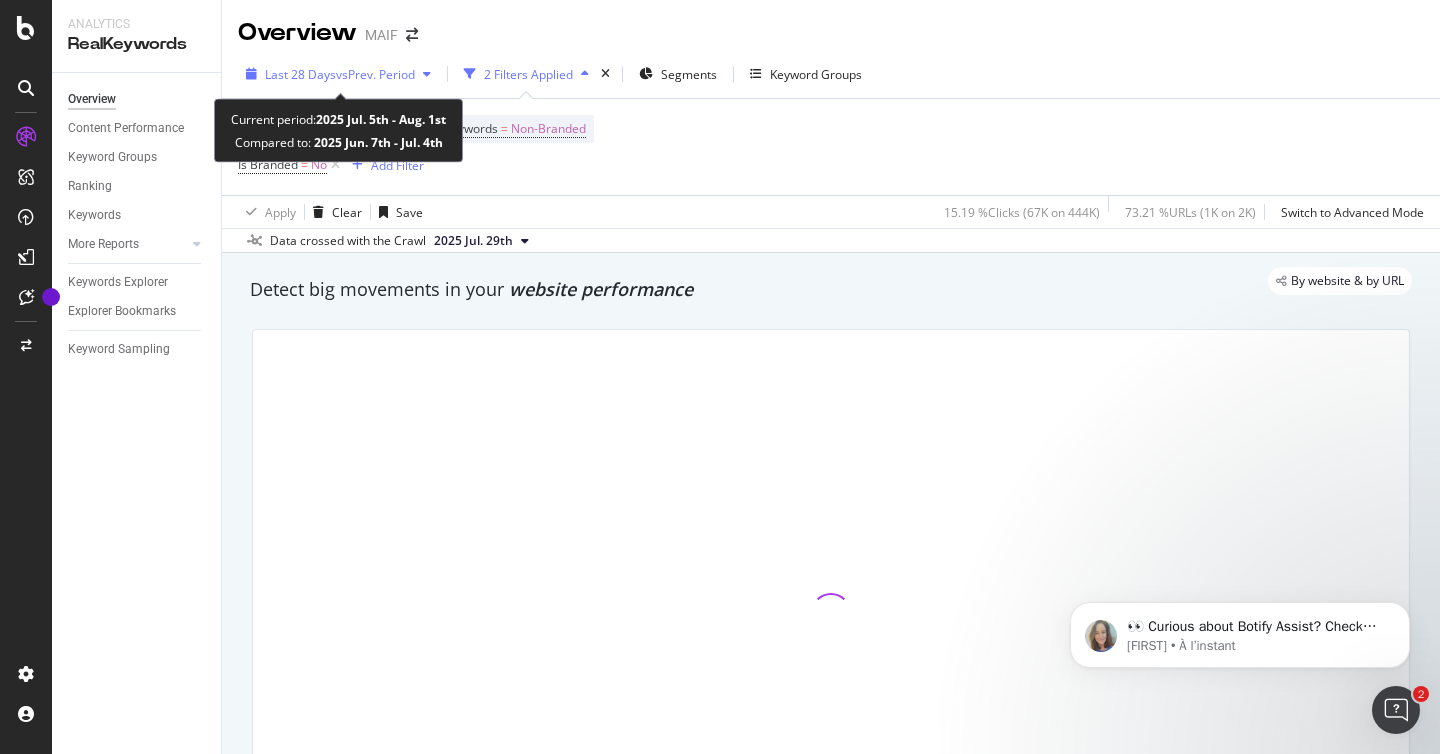 click on "vs  Prev. Period" at bounding box center (375, 74) 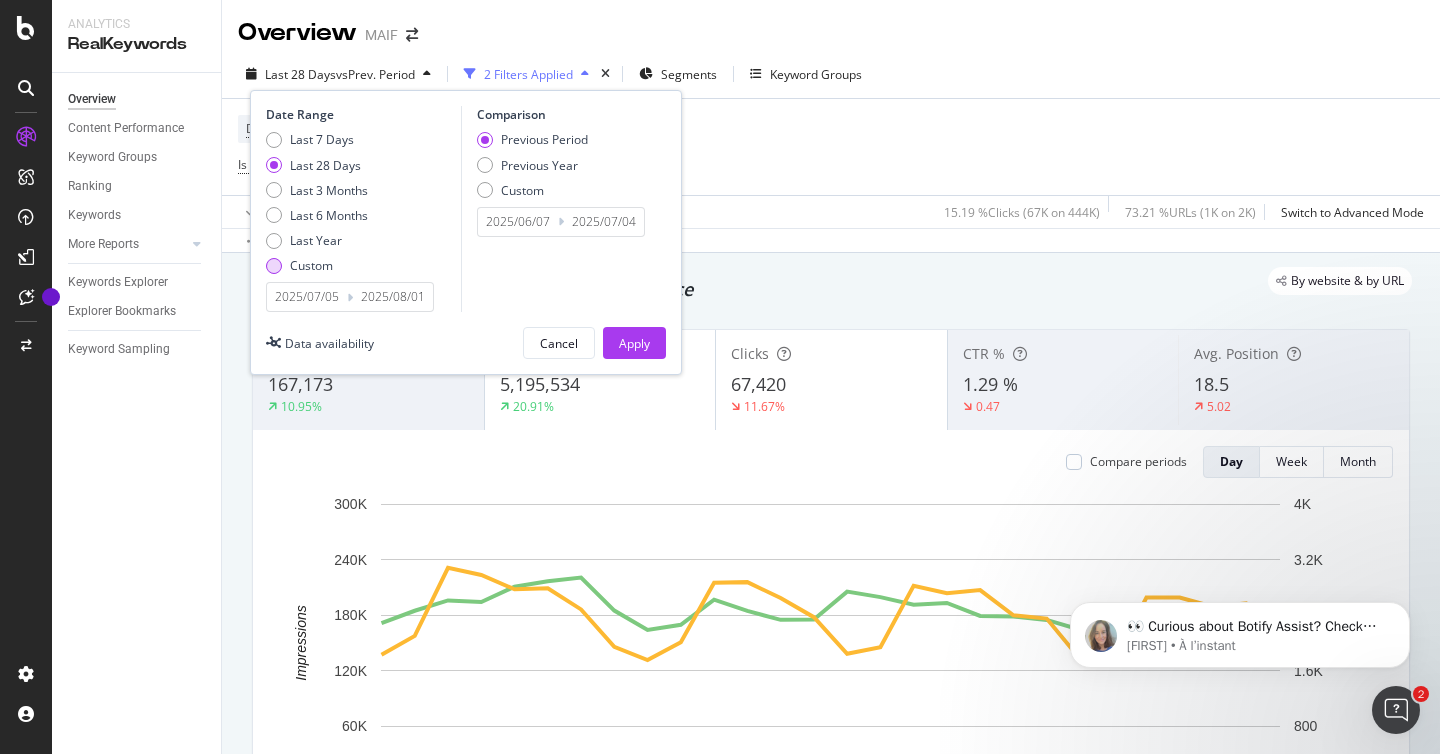 click on "Custom" at bounding box center [311, 265] 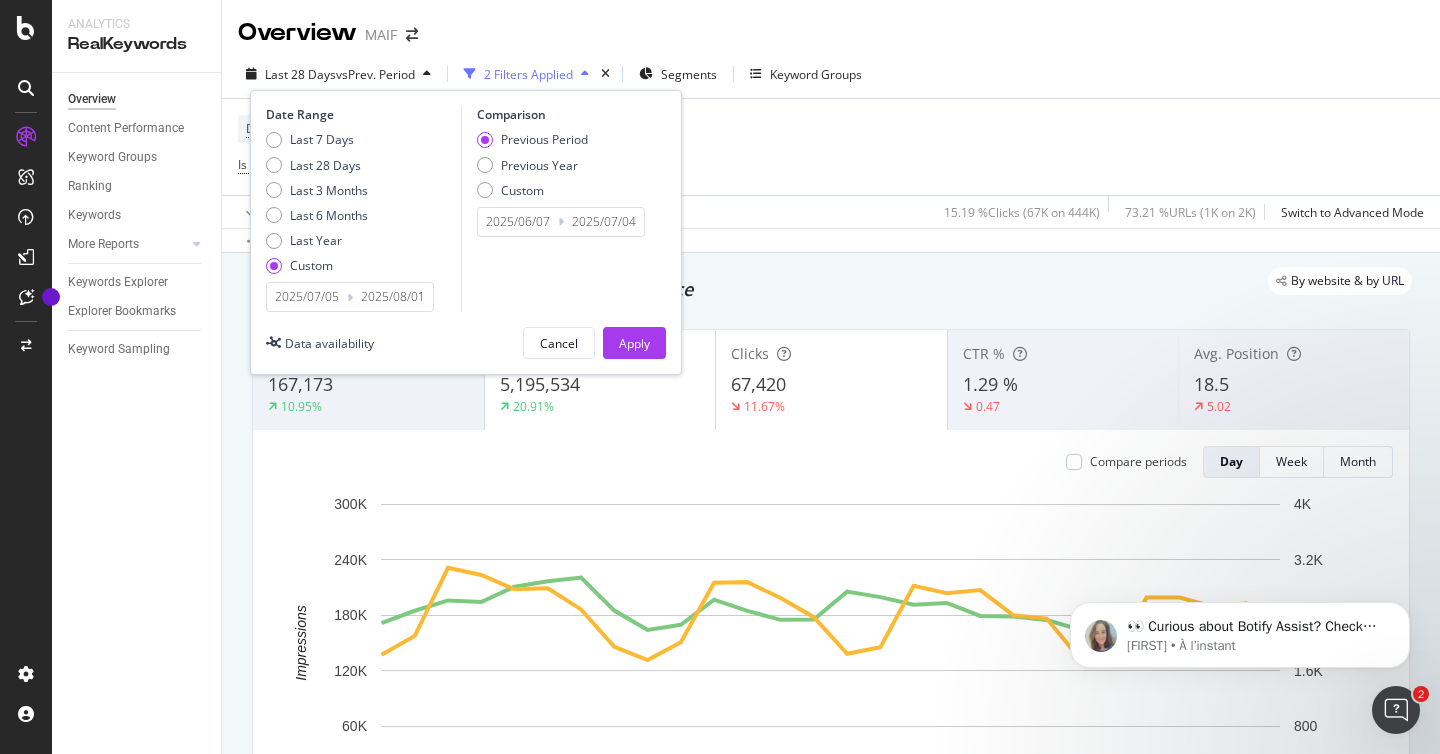 click on "2025/07/05" at bounding box center [307, 297] 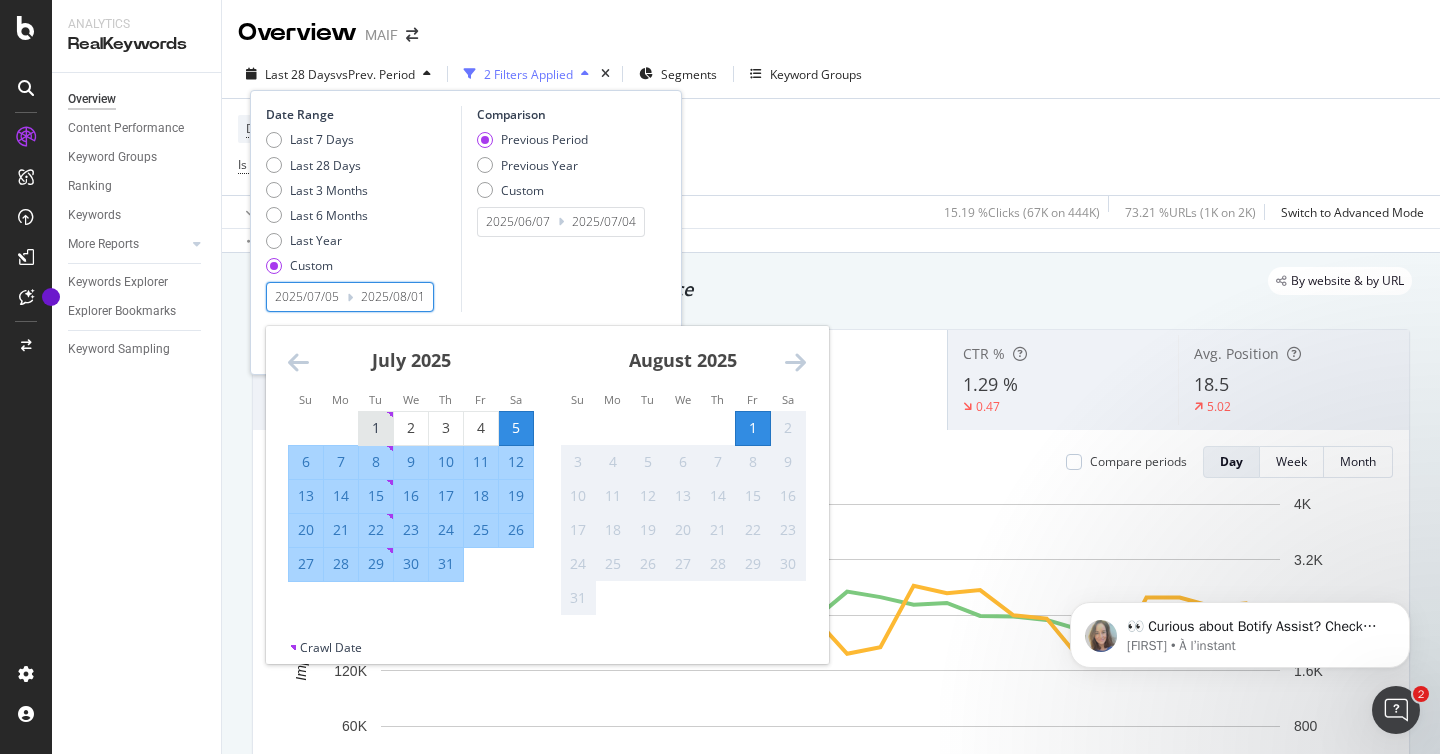 click on "1" at bounding box center [376, 428] 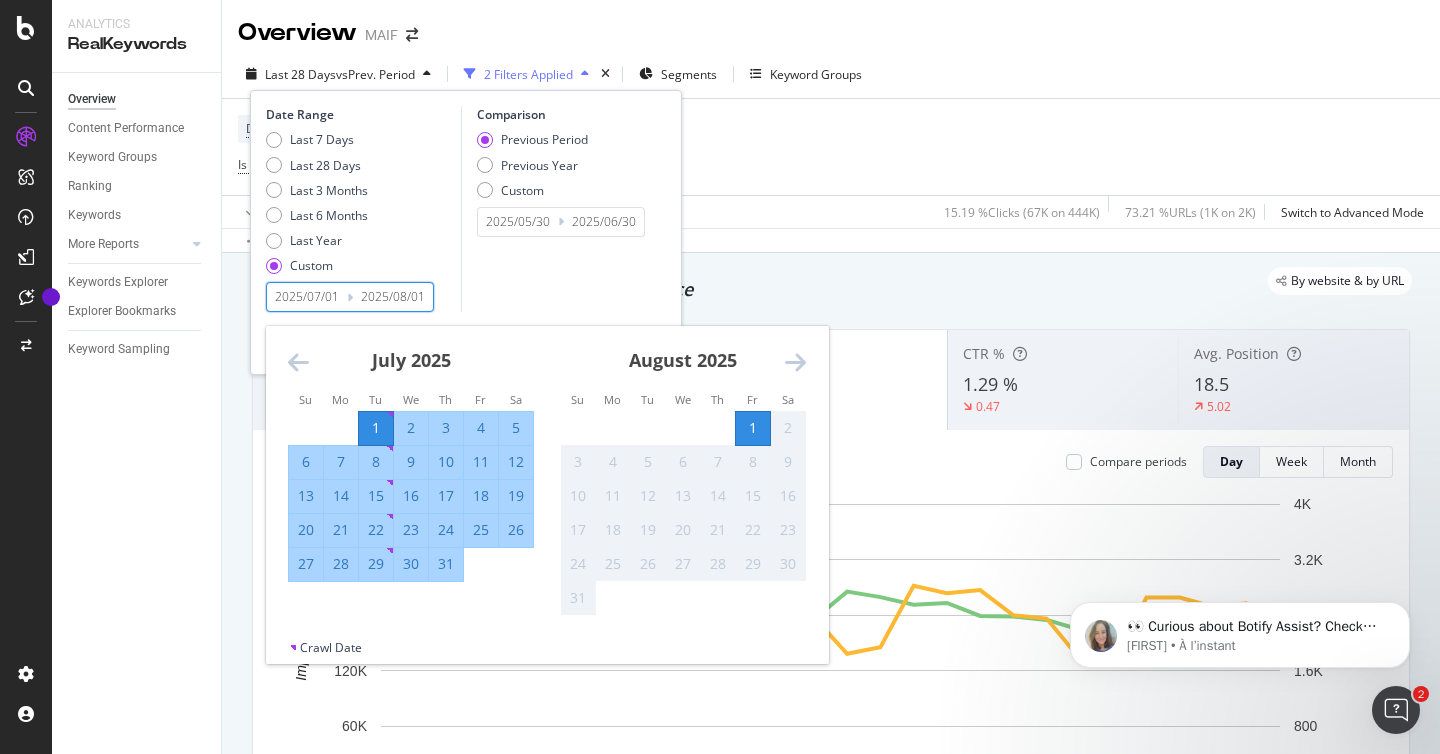 click on "31" at bounding box center [446, 564] 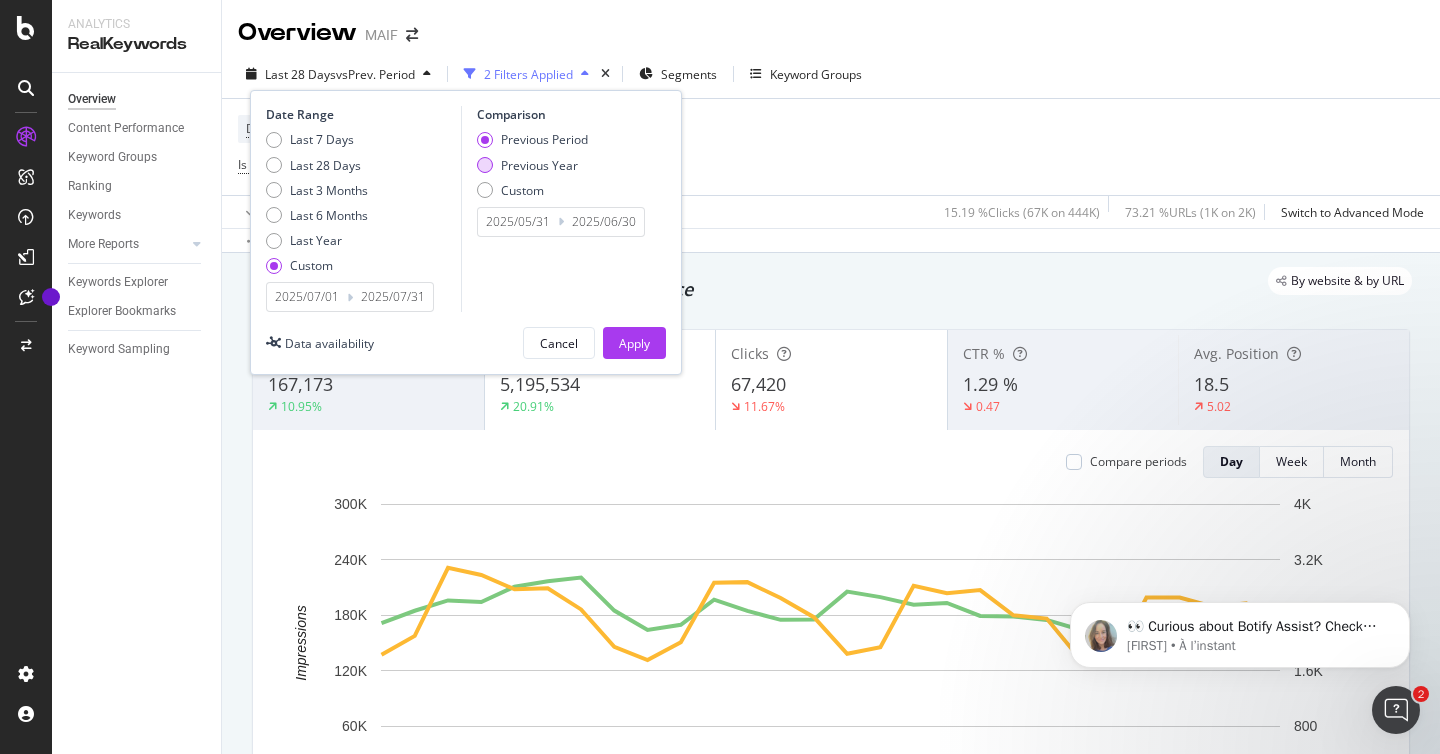 click on "Previous Year" at bounding box center (539, 165) 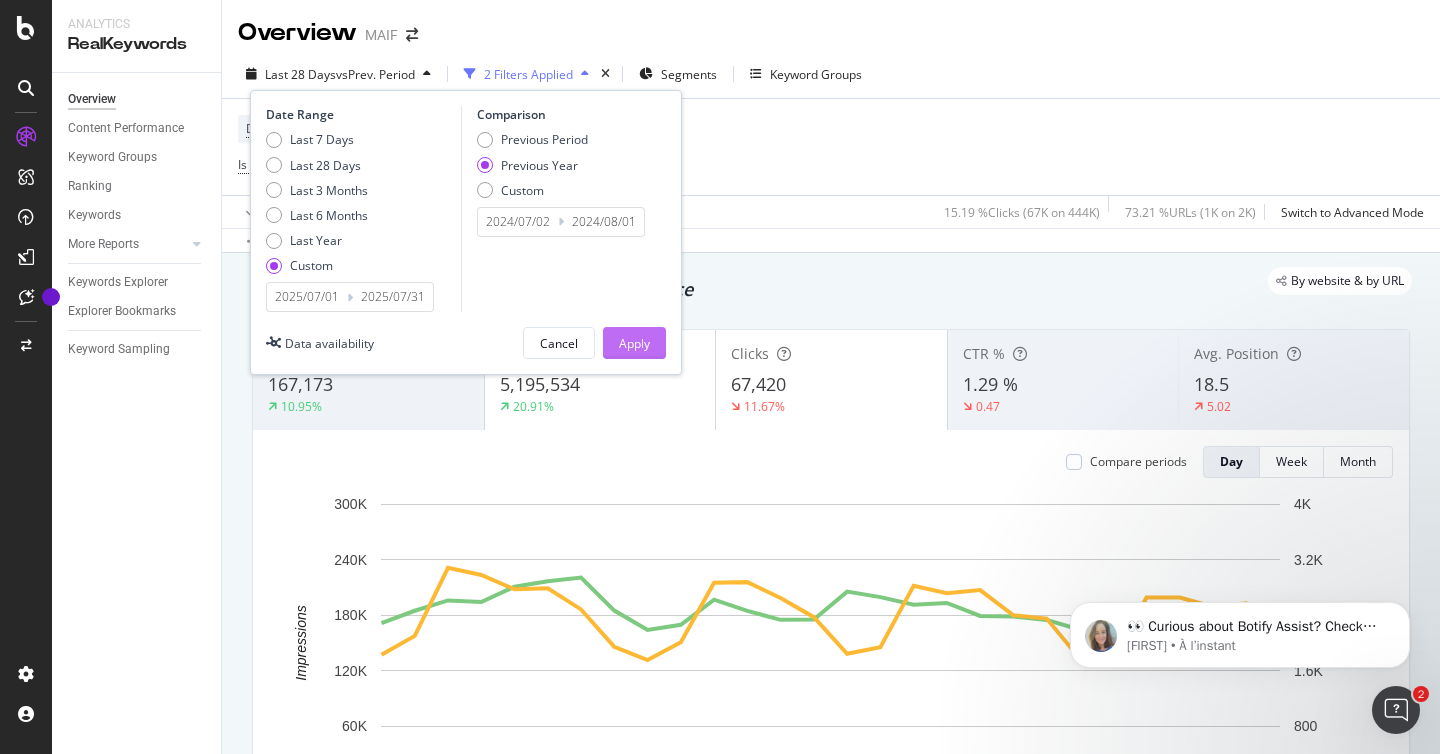 click on "Apply" at bounding box center (634, 343) 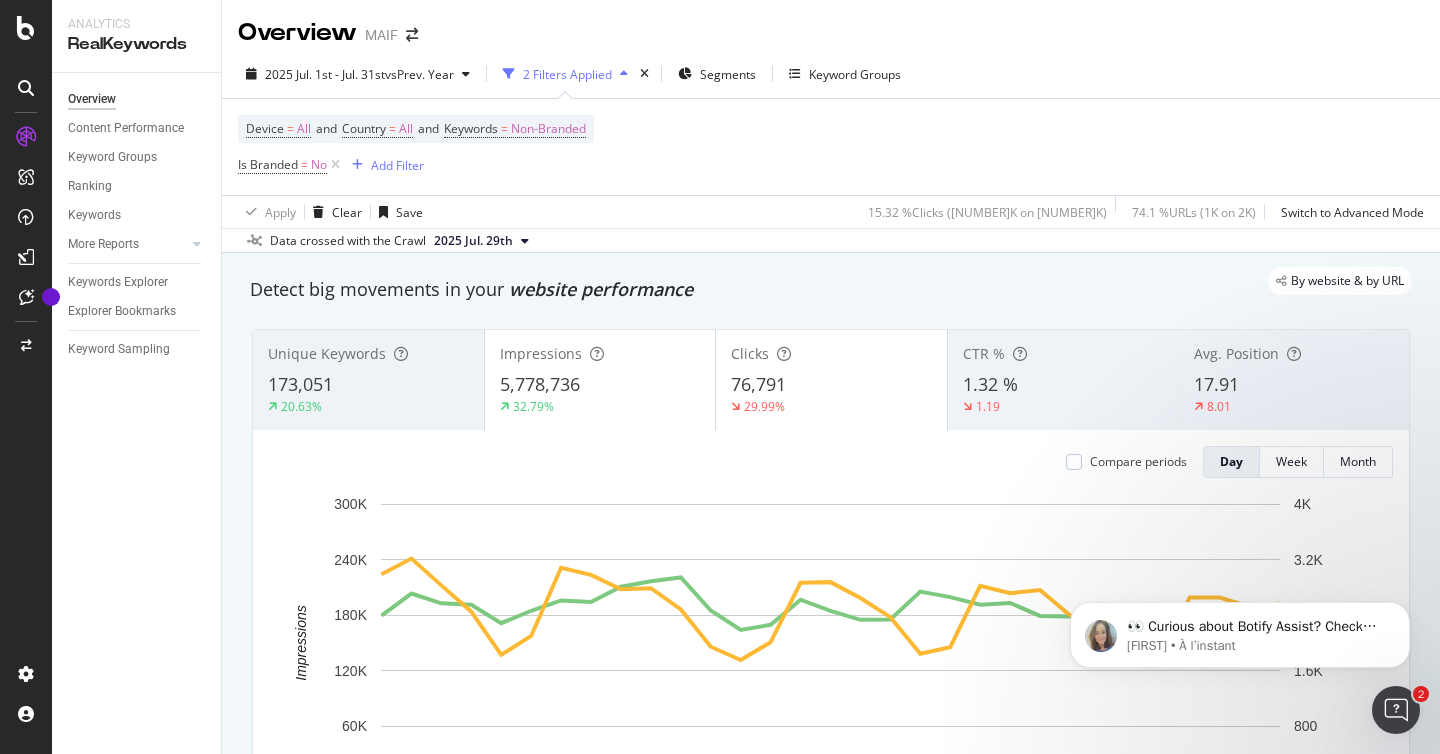 click on "5,778,736" at bounding box center [600, 385] 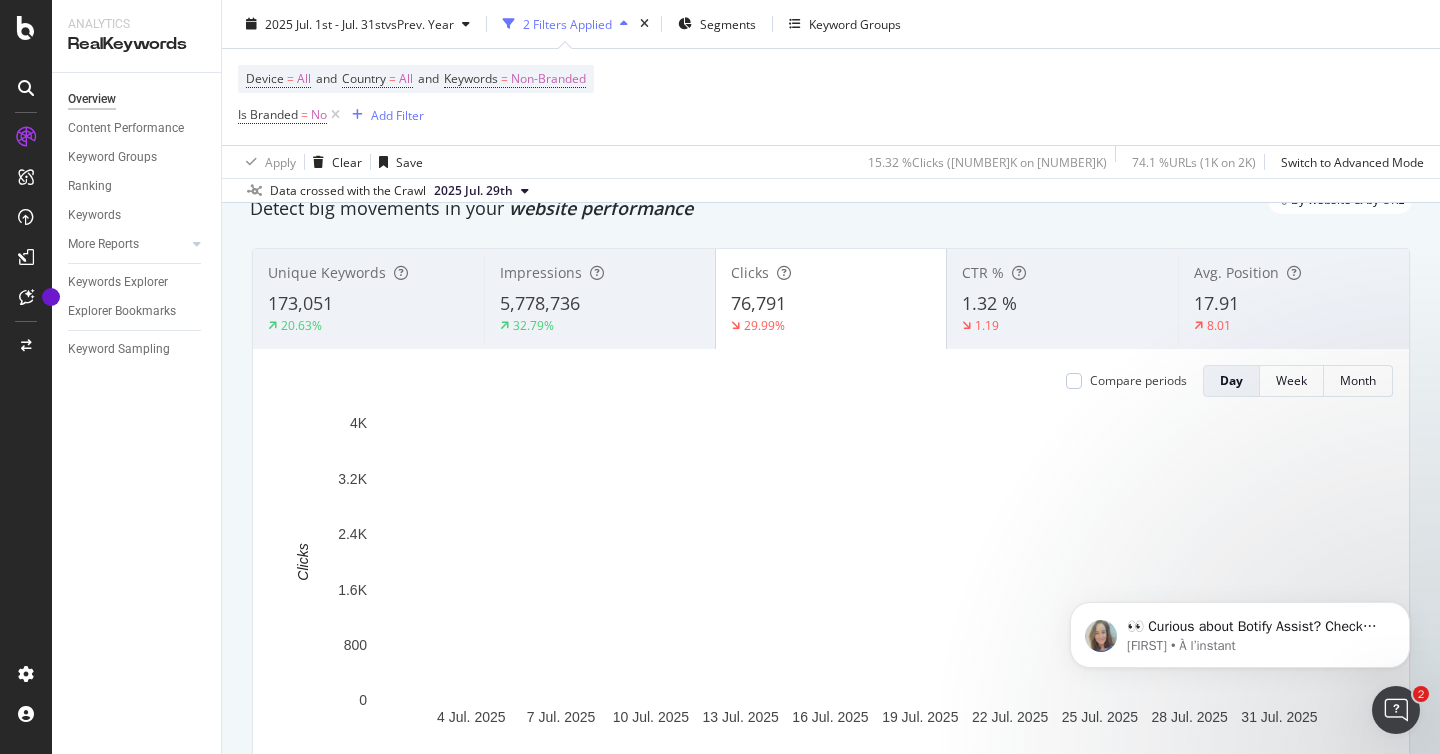 scroll, scrollTop: 83, scrollLeft: 0, axis: vertical 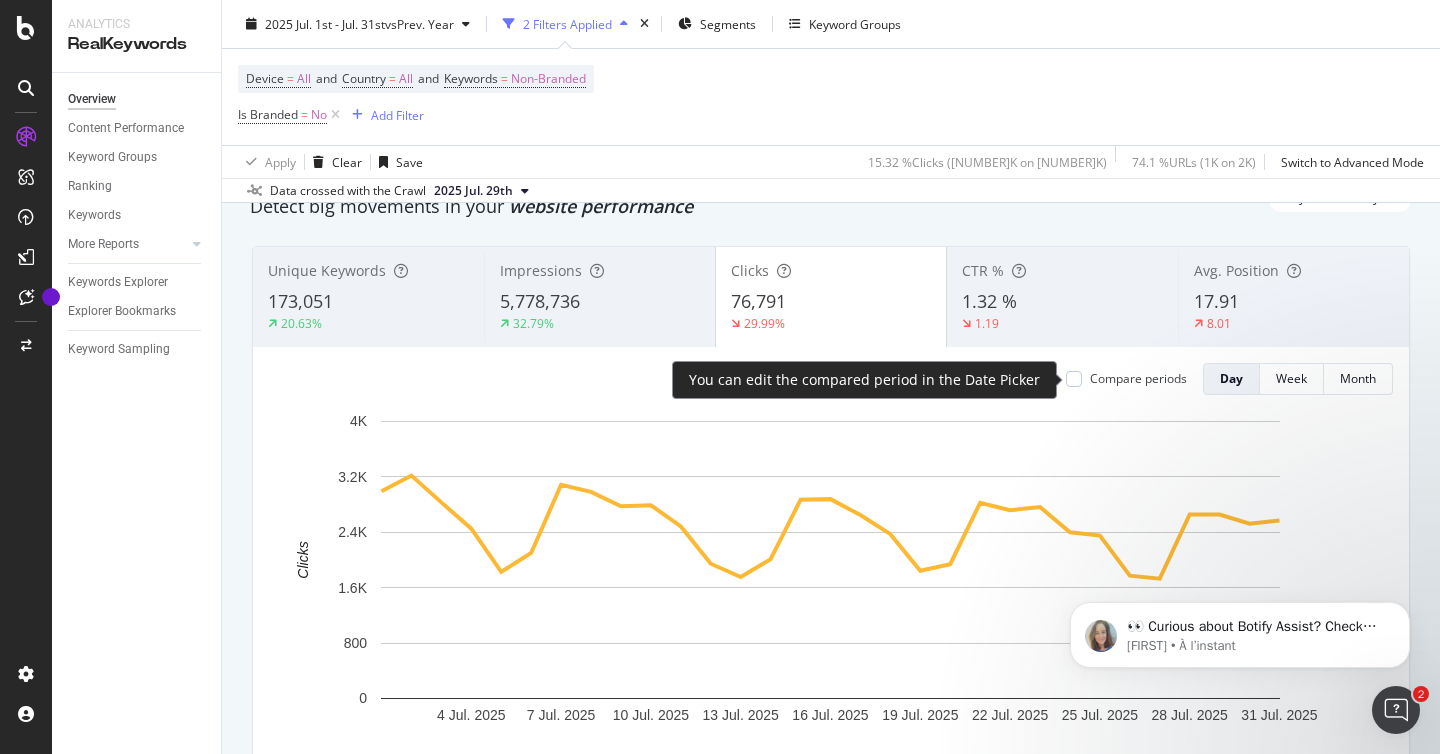 click on "Compare periods" at bounding box center (1126, 378) 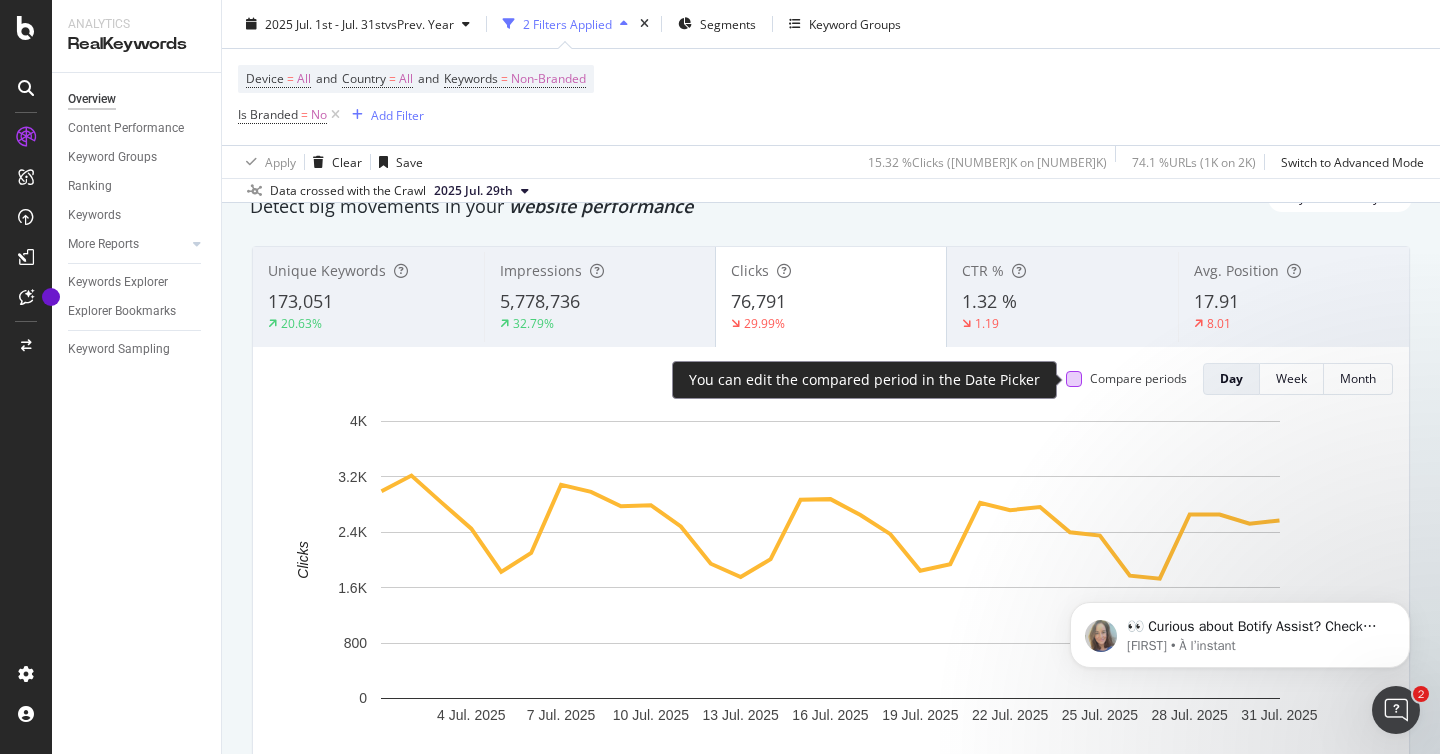 click at bounding box center [1074, 379] 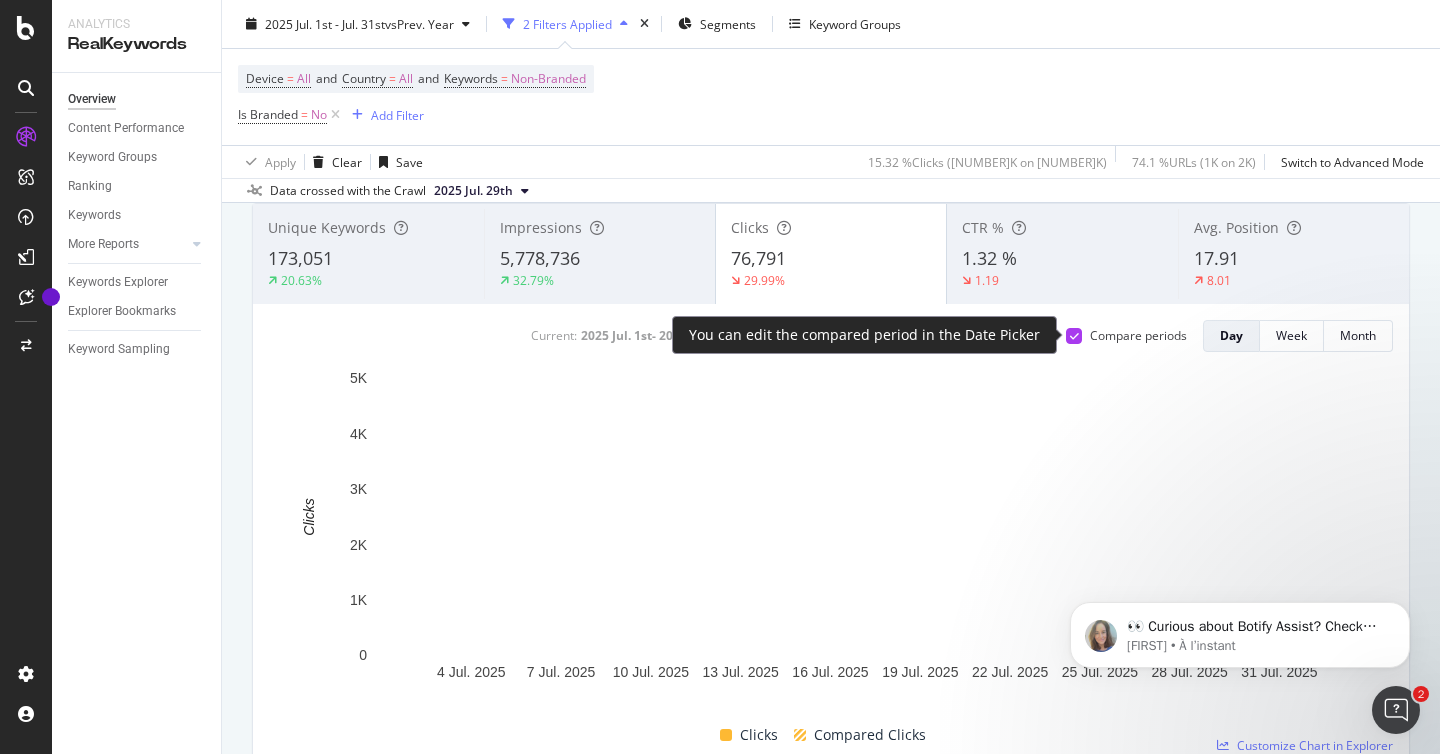 scroll, scrollTop: 128, scrollLeft: 0, axis: vertical 